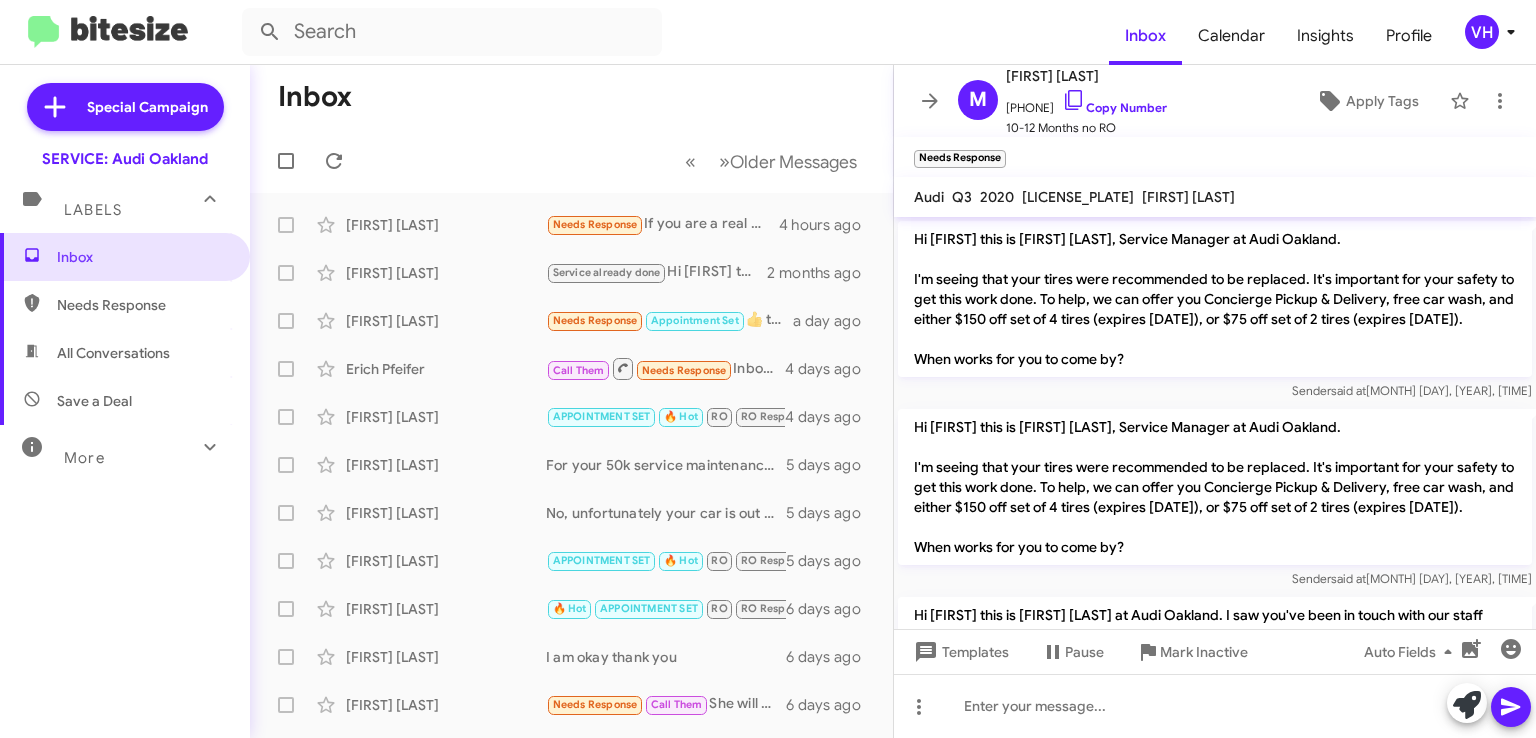 scroll, scrollTop: 0, scrollLeft: 0, axis: both 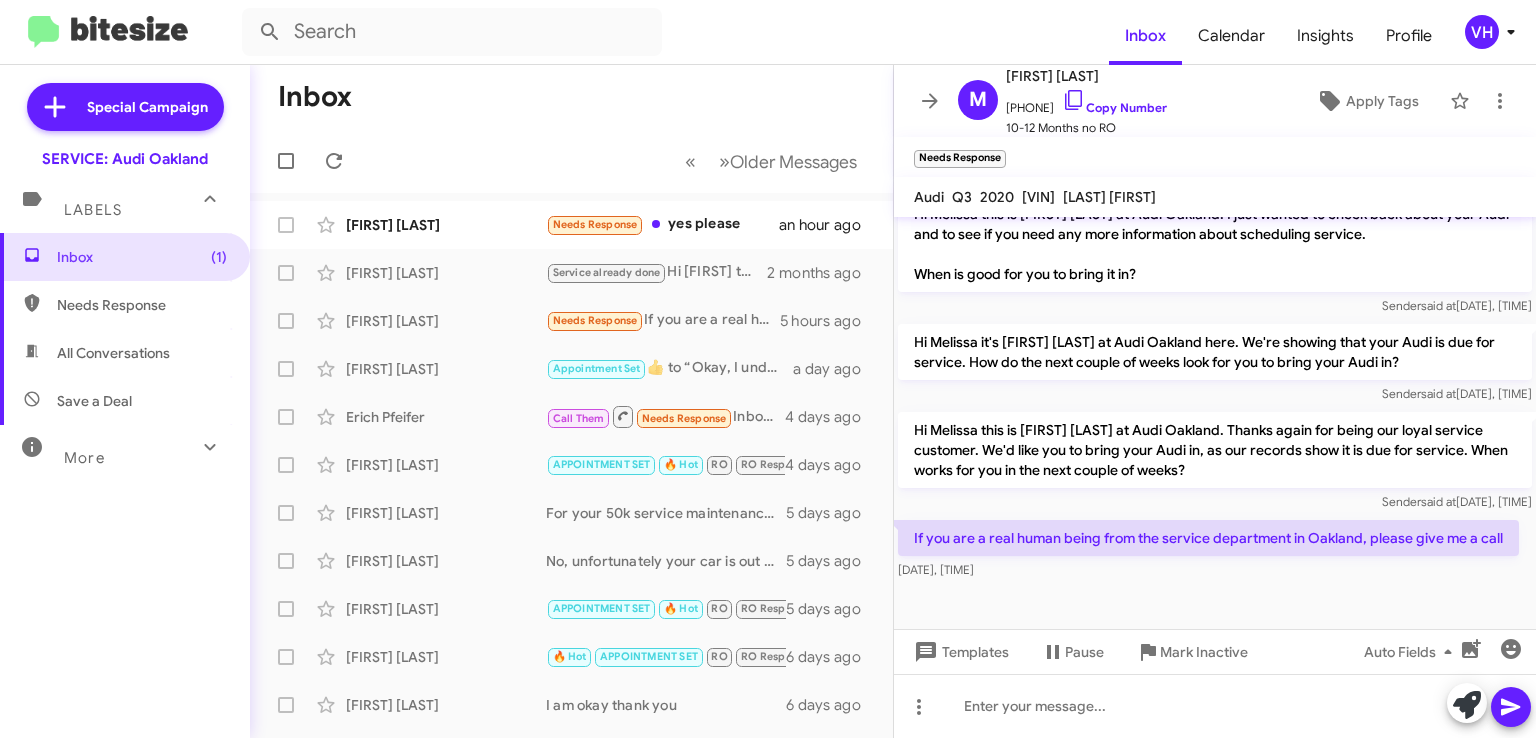 click on "[PERSON] [PERSON]" 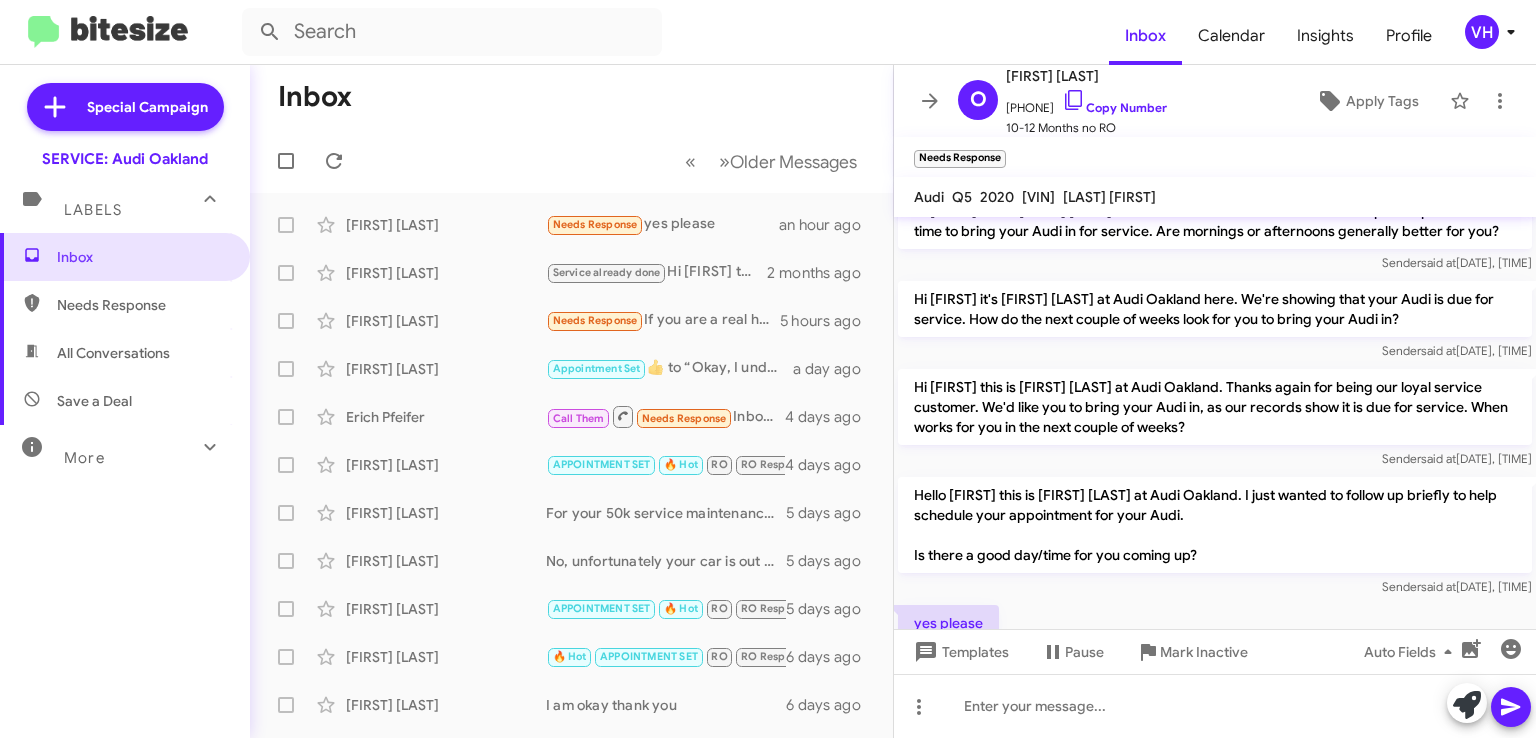 scroll, scrollTop: 492, scrollLeft: 0, axis: vertical 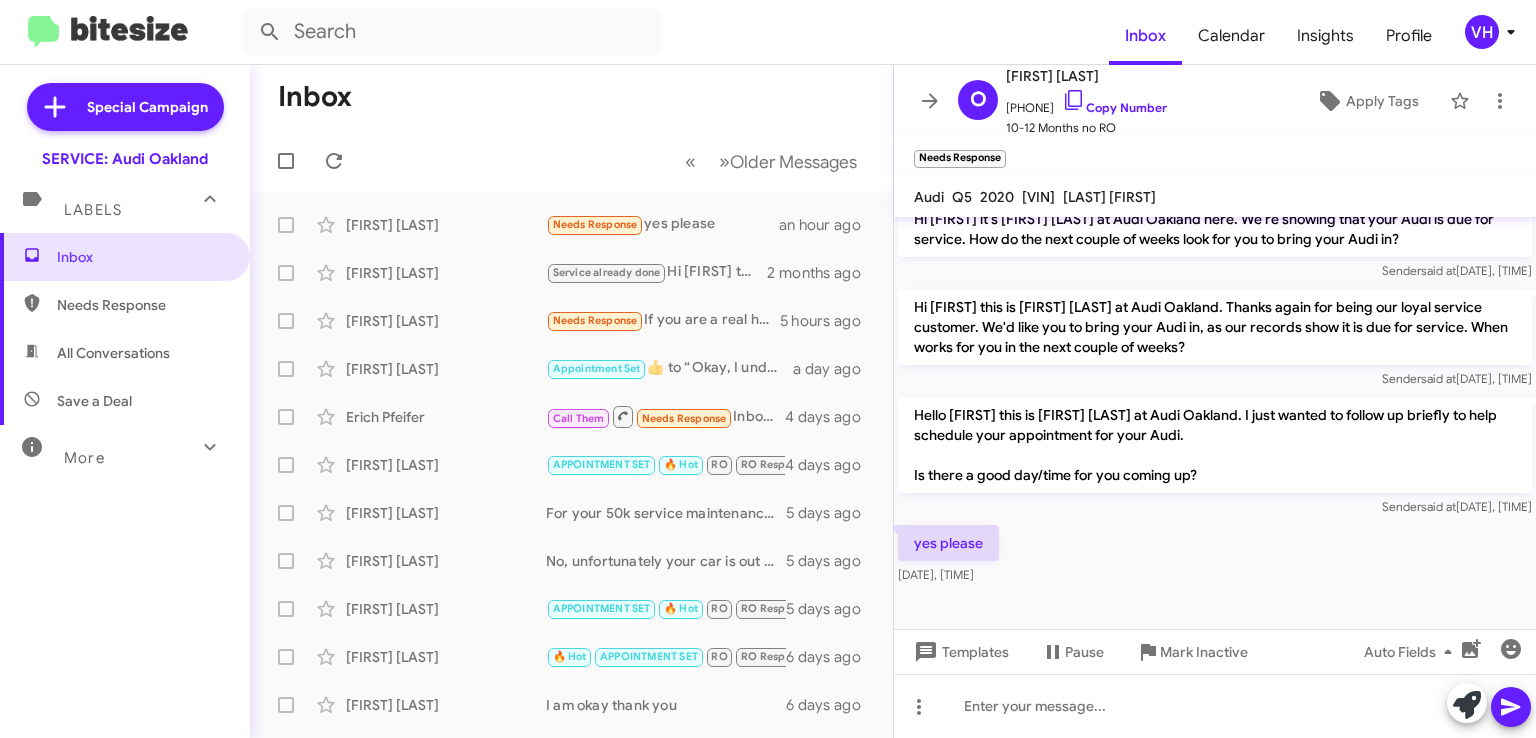 click on "[VIN]" 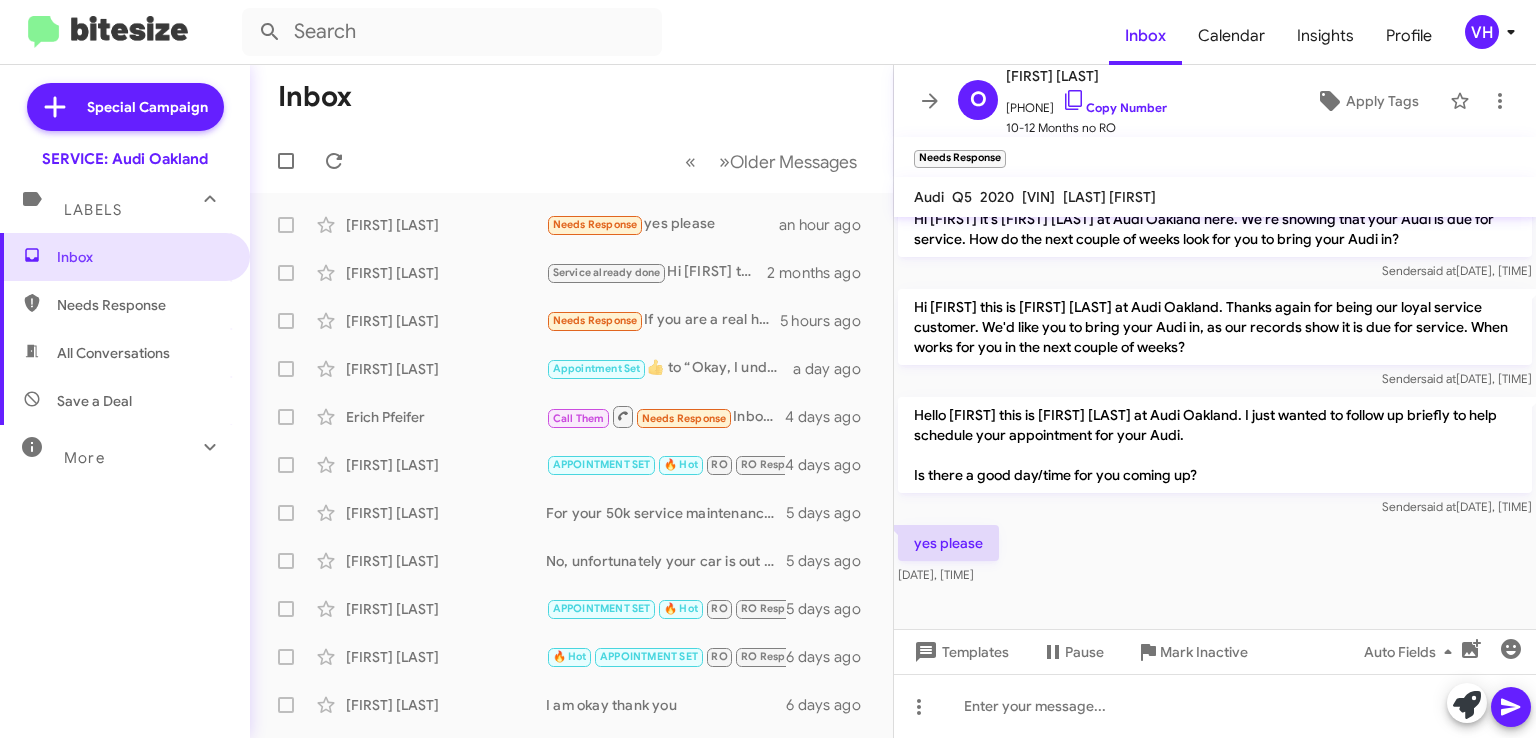 click on "[VIN]" 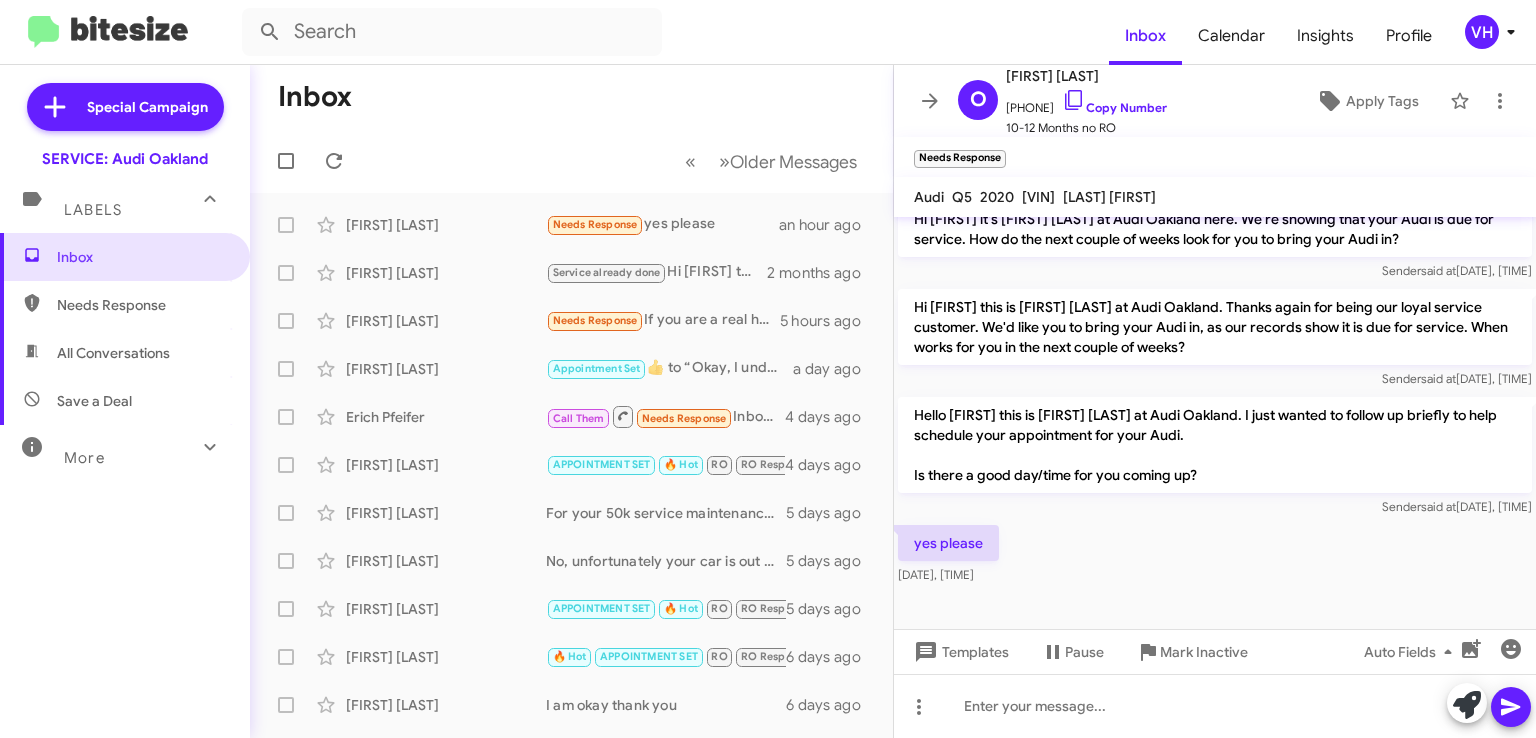 drag, startPoint x: 1056, startPoint y: 415, endPoint x: 1236, endPoint y: 476, distance: 190.05525 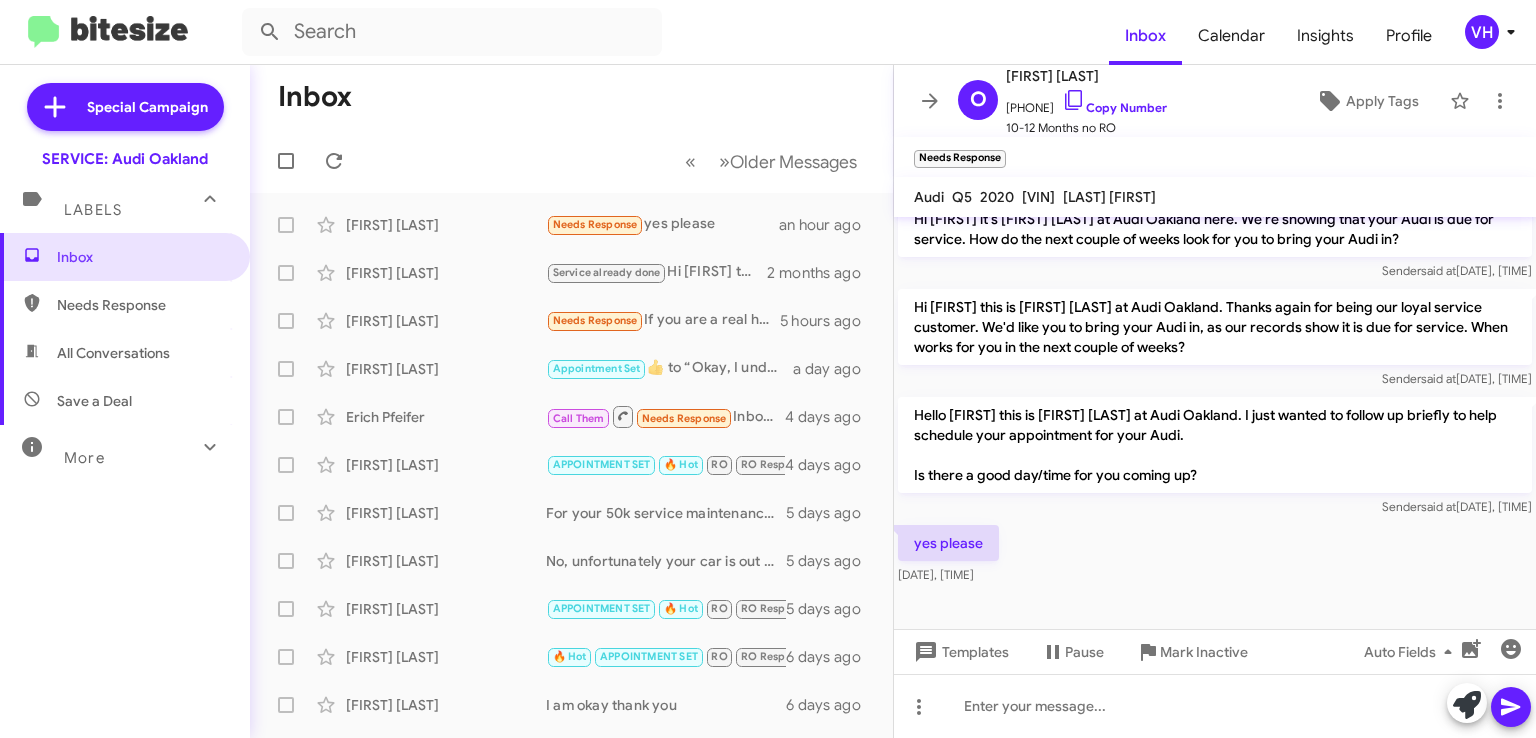 click on "Hello Olive this is Steven Bainbridge at Audi Oakland. I just wanted to follow up briefly to help schedule your appointment for your Audi.
Is there a good day/time for you coming up?" 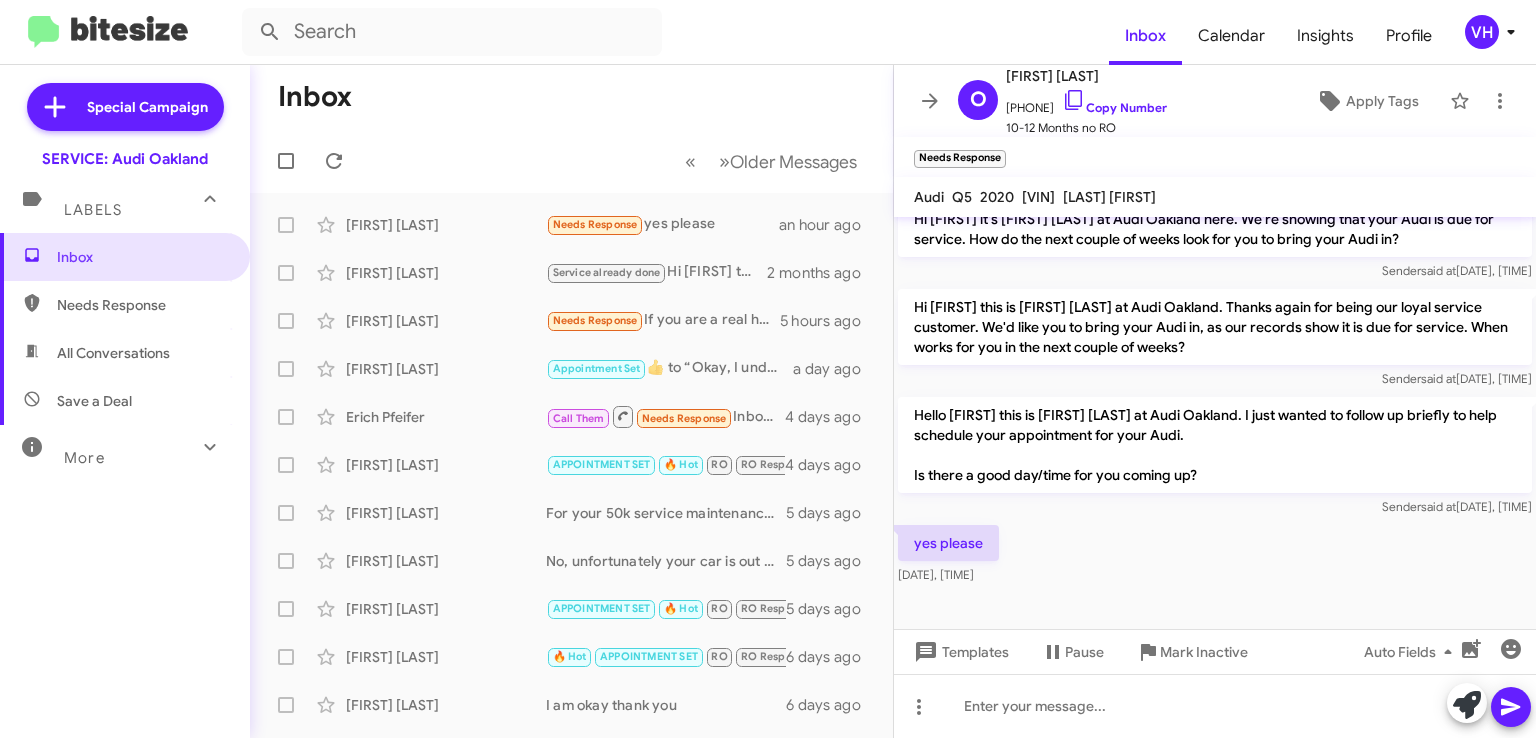 click on "Hello Olive this is Steven Bainbridge at Audi Oakland. I just wanted to follow up briefly to help schedule your appointment for your Audi.
Is there a good day/time for you coming up?" 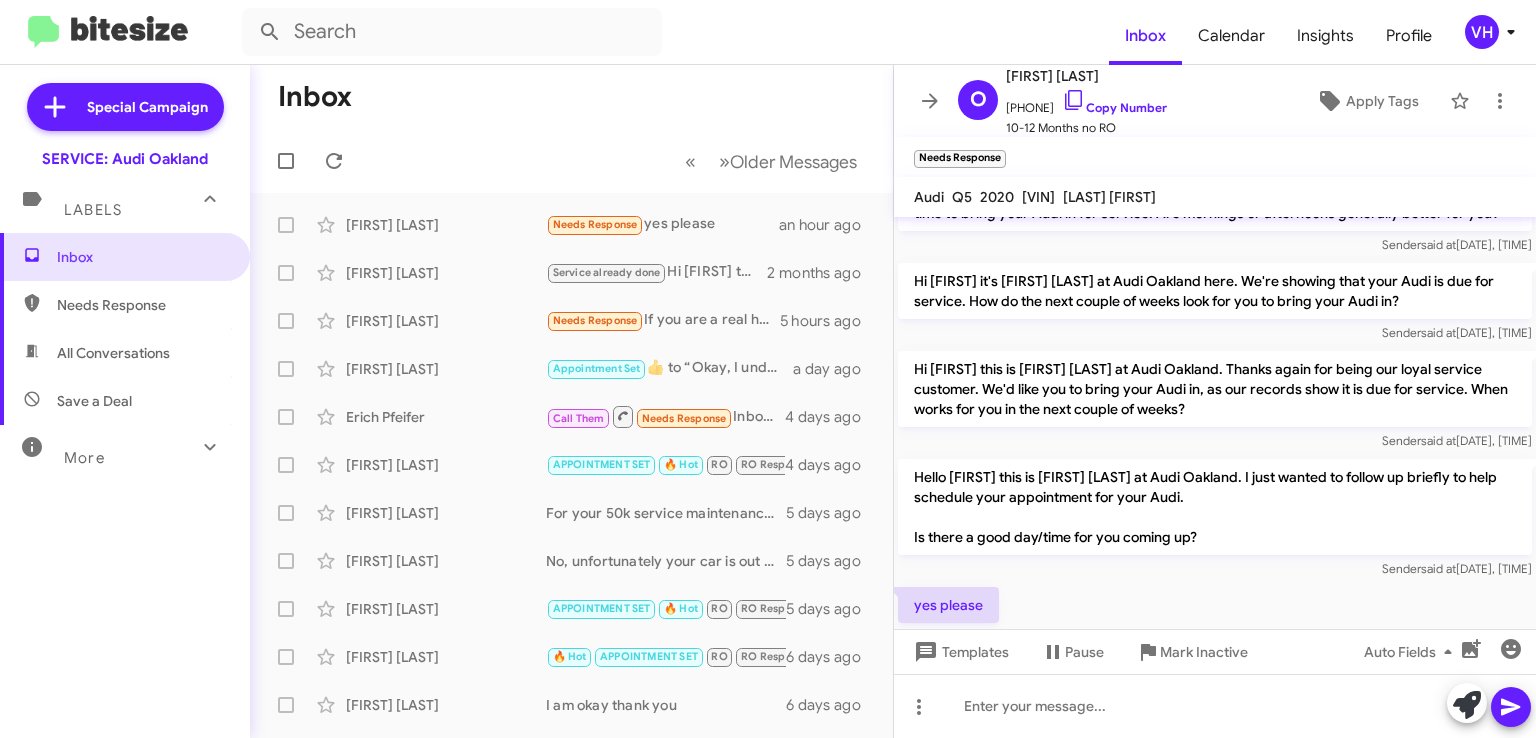 scroll, scrollTop: 492, scrollLeft: 0, axis: vertical 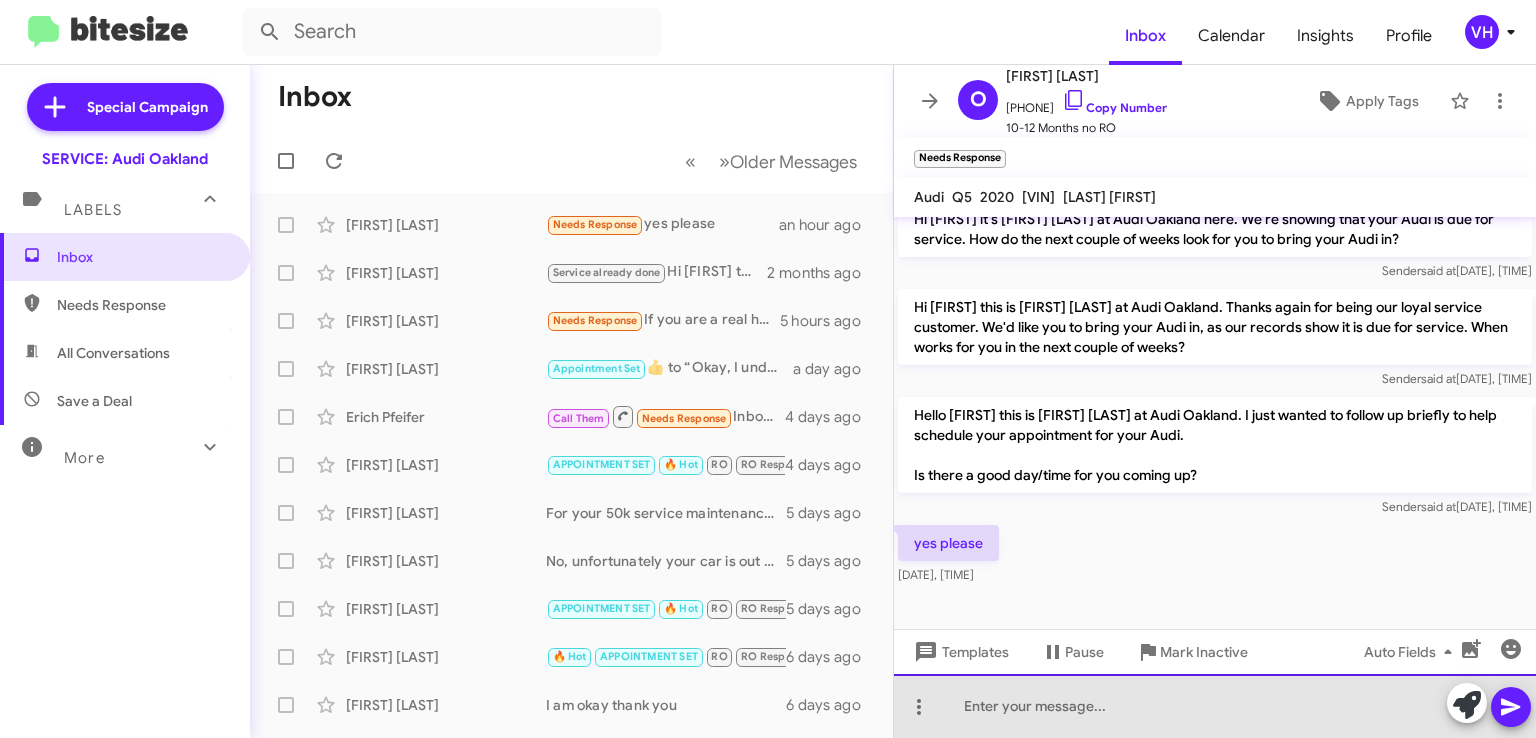 click 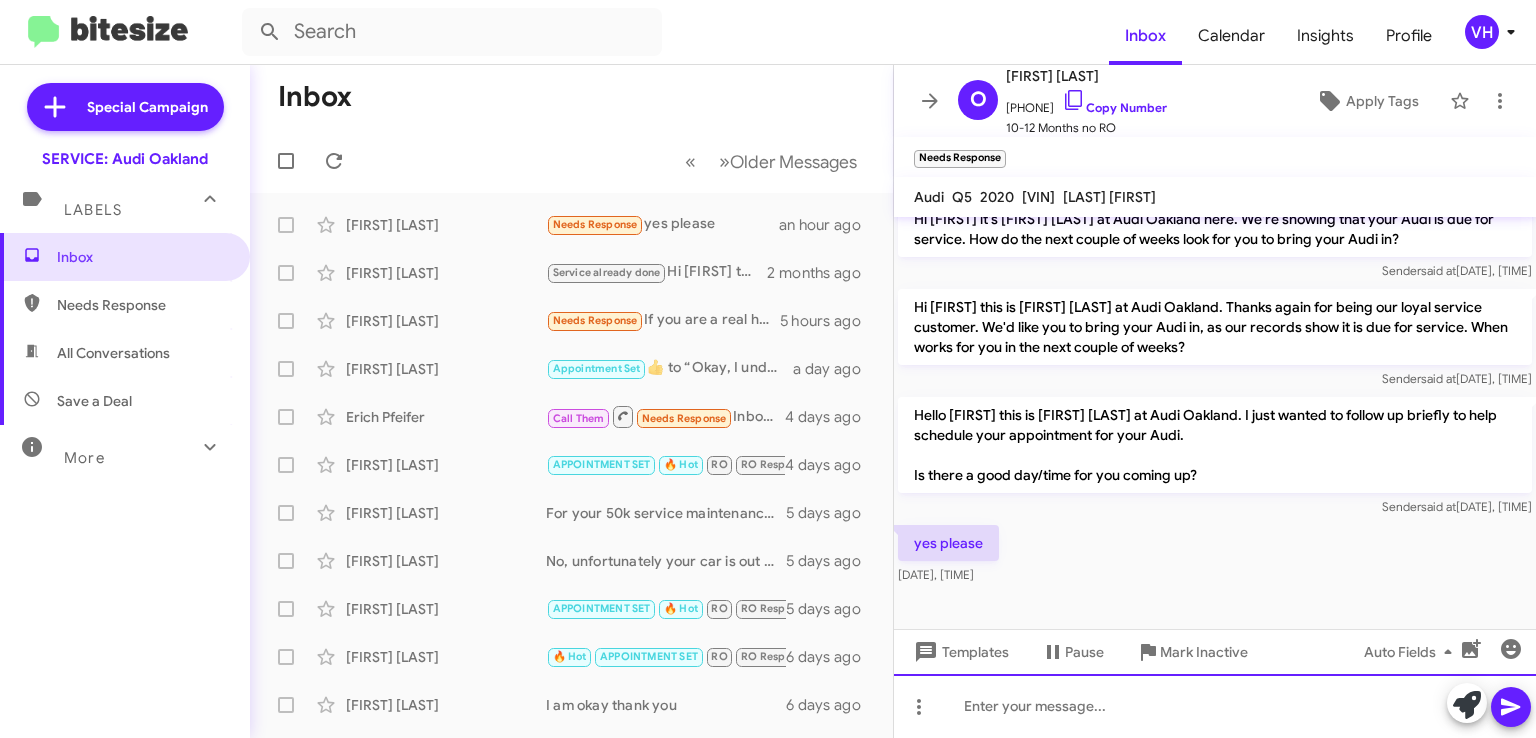 type 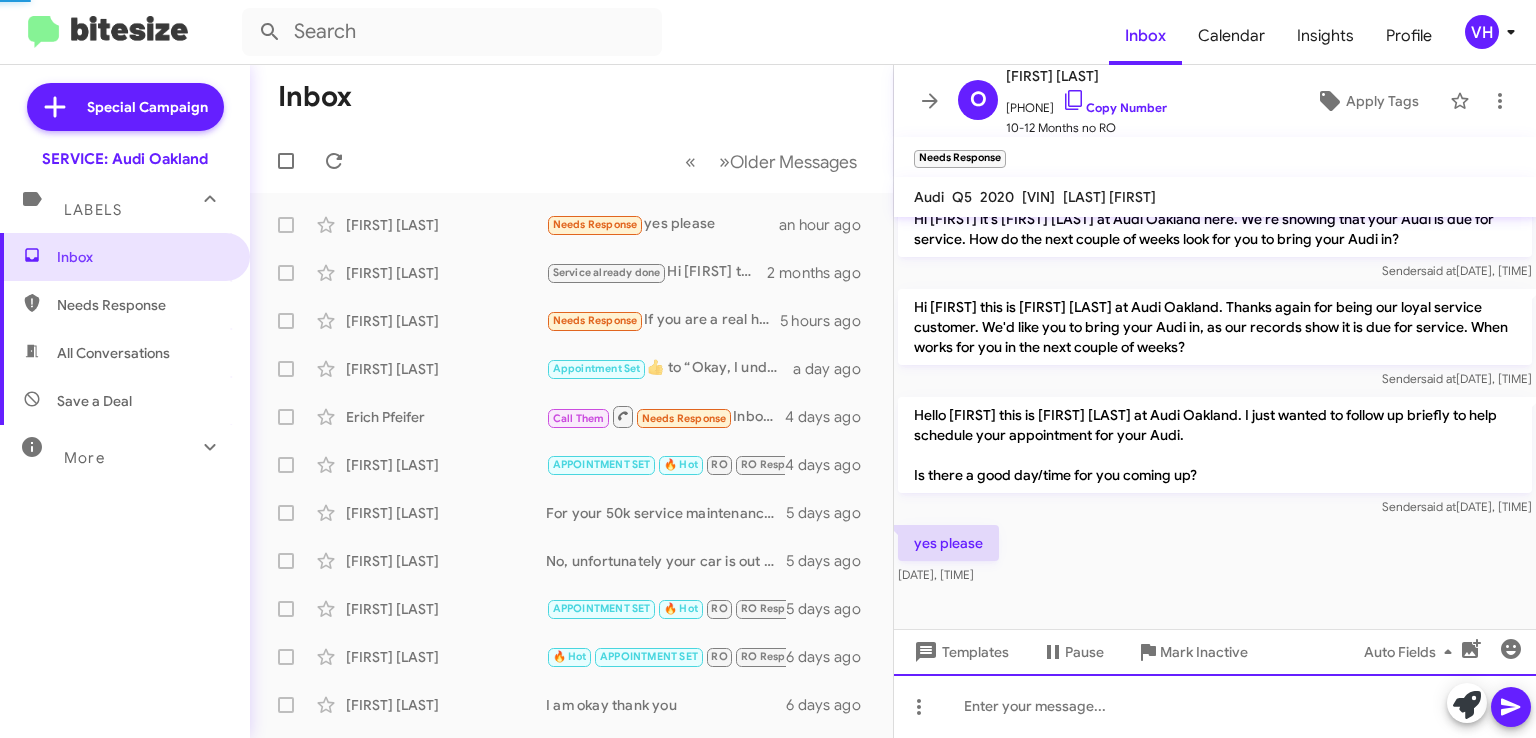scroll, scrollTop: 0, scrollLeft: 0, axis: both 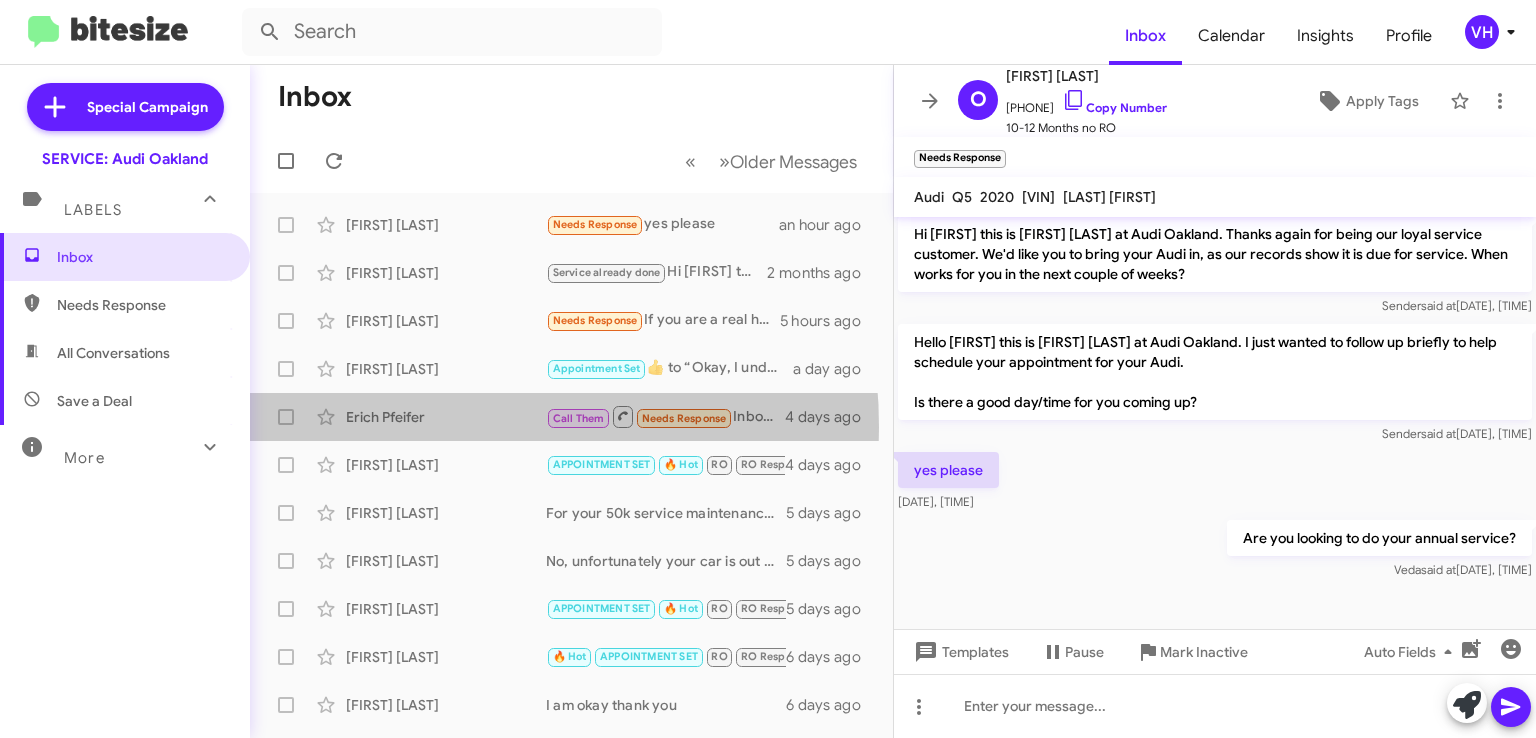 click on "Erich Pfeifer  Call Them   Needs Response   Inbound Call   4 days ago" 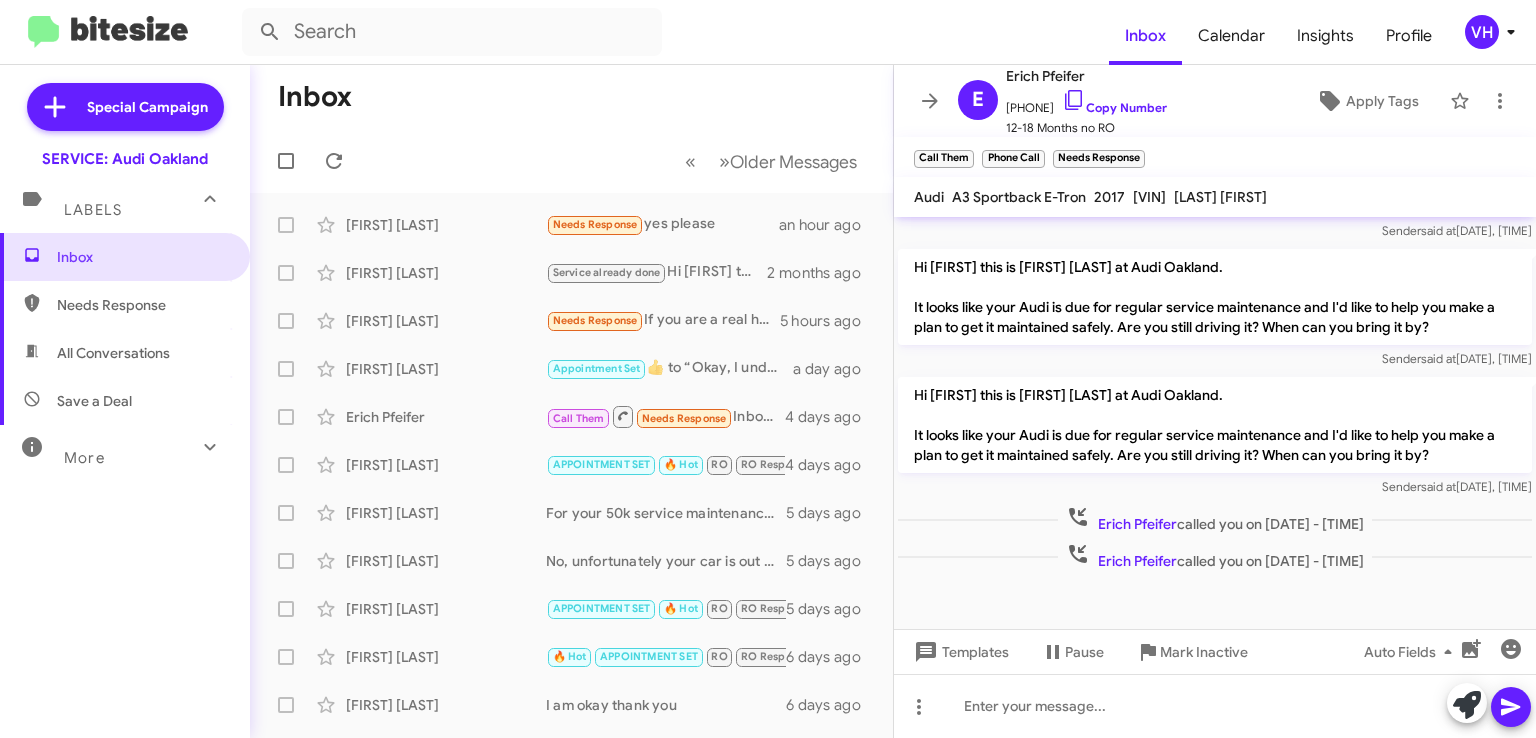 scroll, scrollTop: 810, scrollLeft: 0, axis: vertical 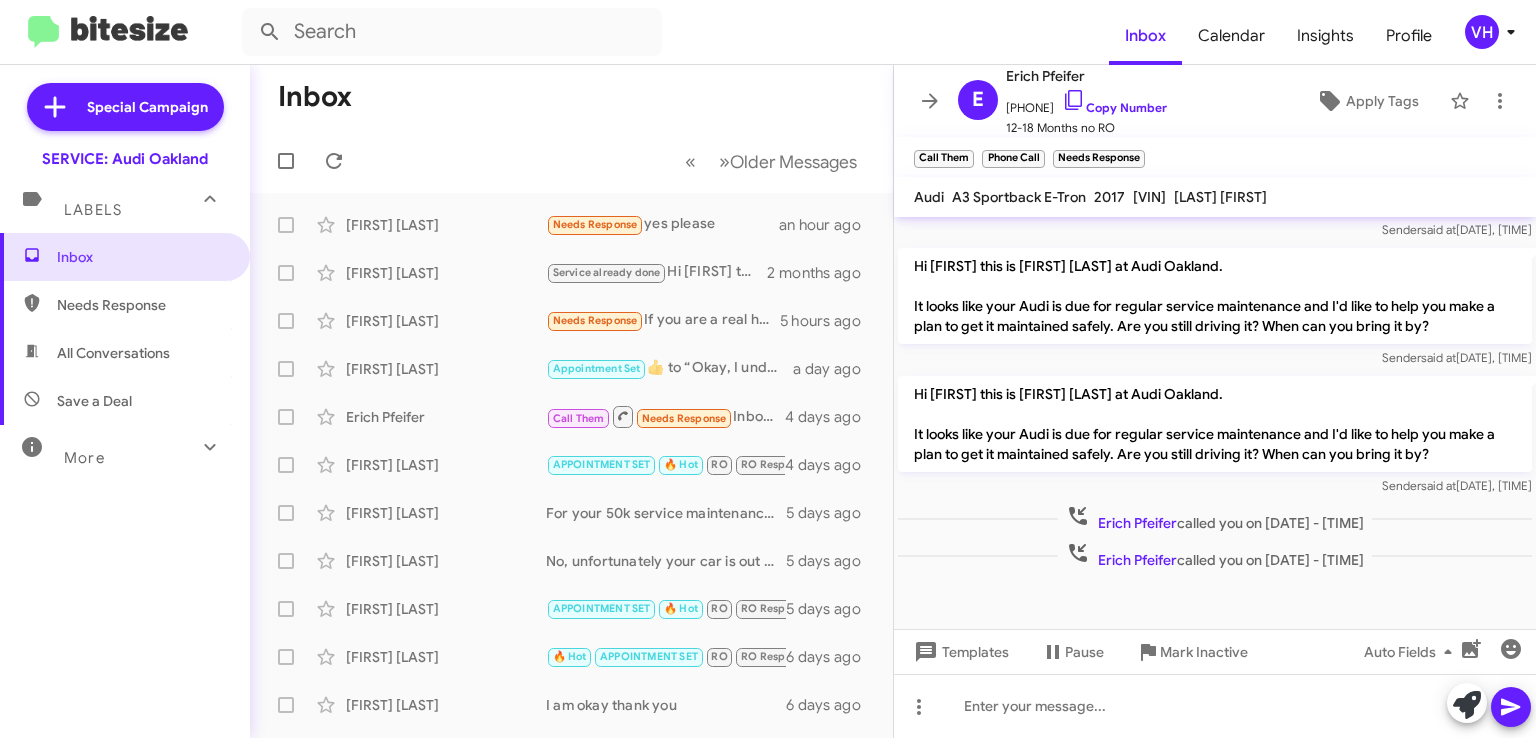 click on "×" 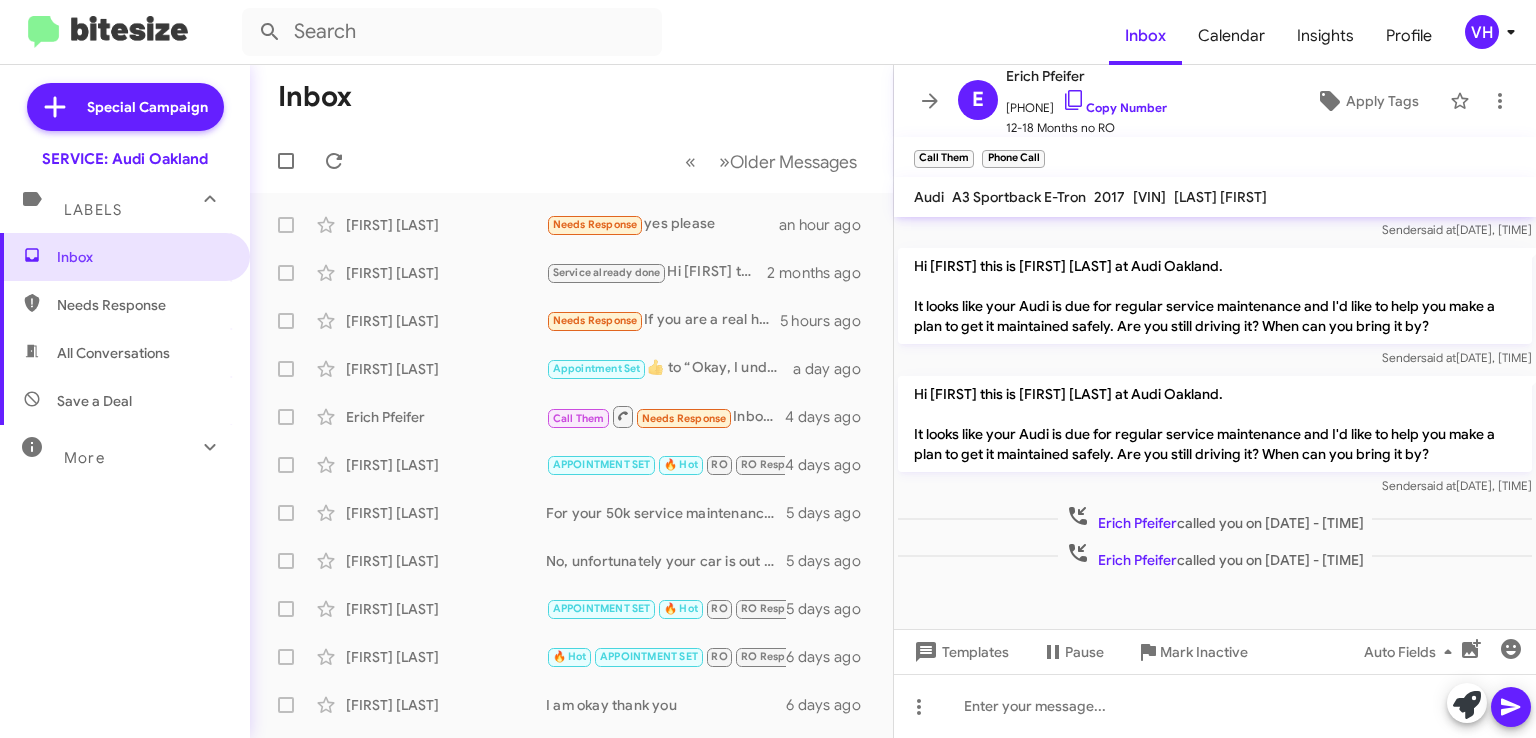 click on "×" 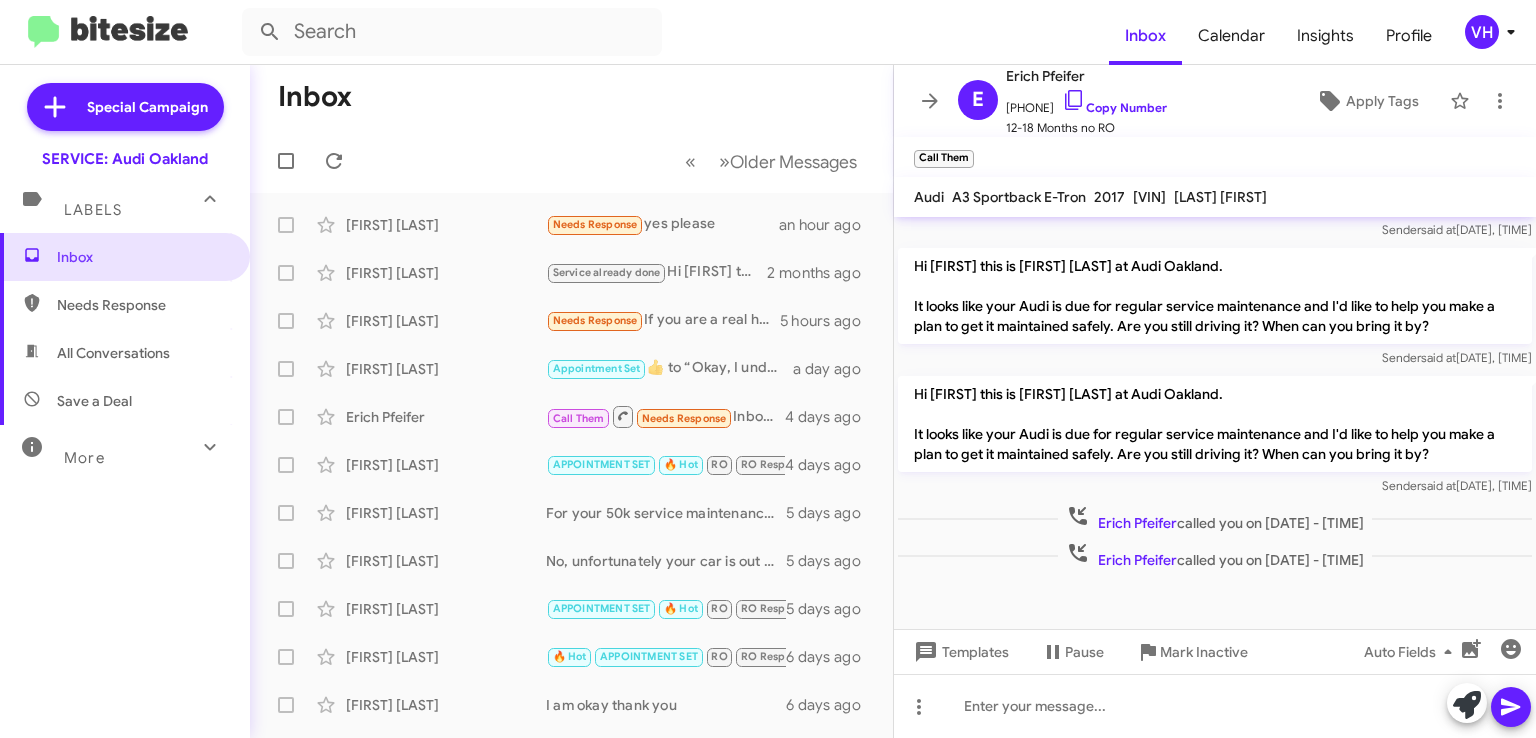 click on "×" 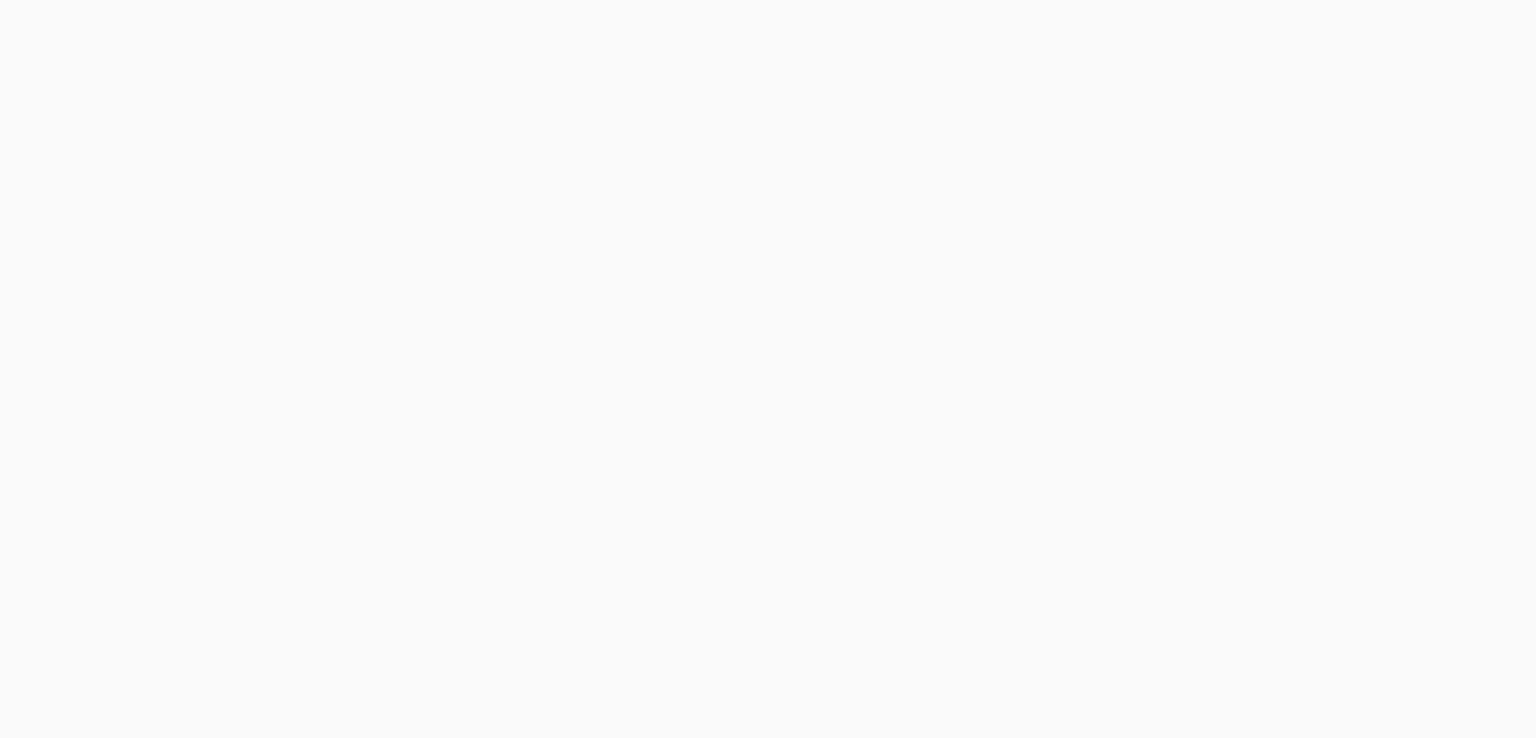 scroll, scrollTop: 0, scrollLeft: 0, axis: both 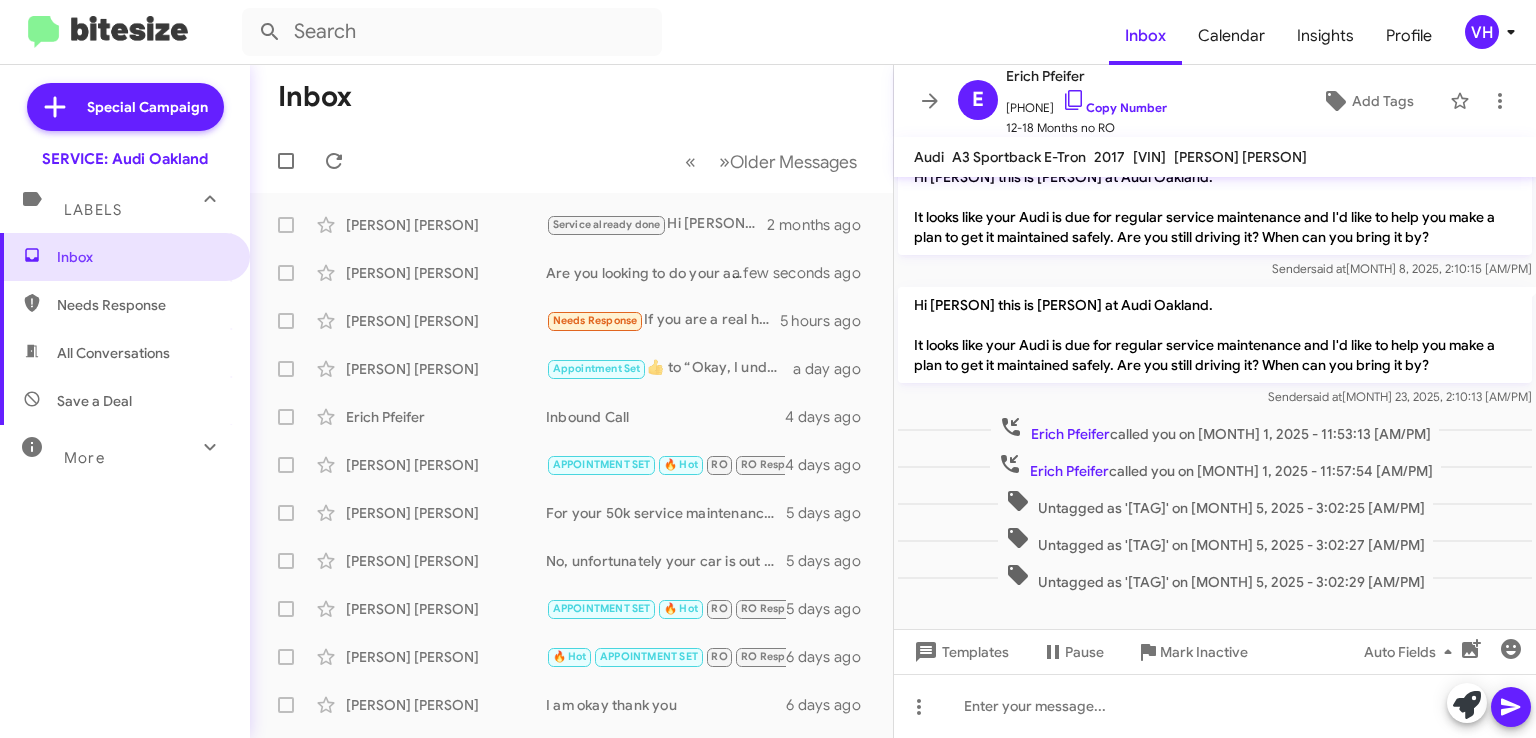 click on "[PERSON] [PERSON] Needs Response If you are a real human being from the service department in Oakland, please give me a call 5 hours ago" 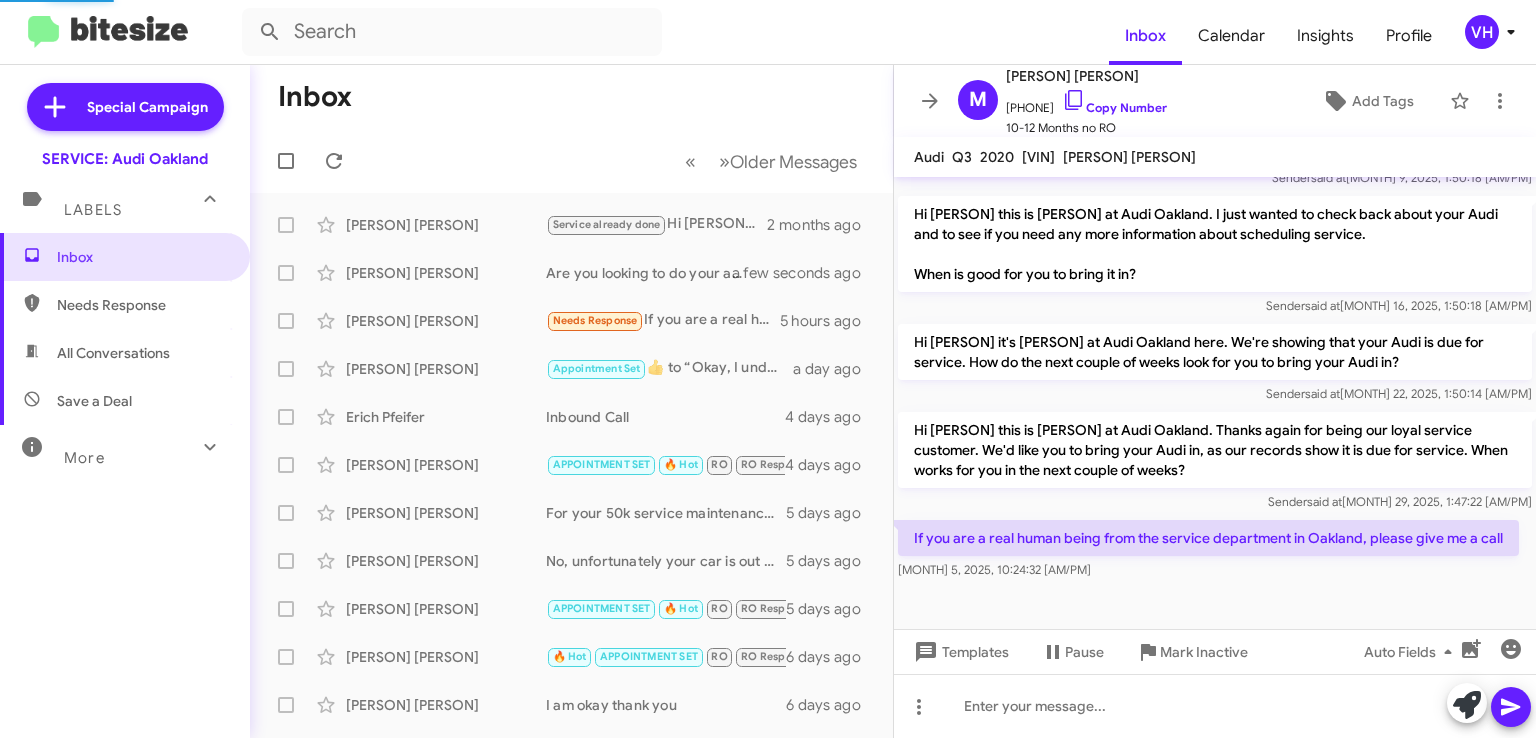 scroll, scrollTop: 804, scrollLeft: 0, axis: vertical 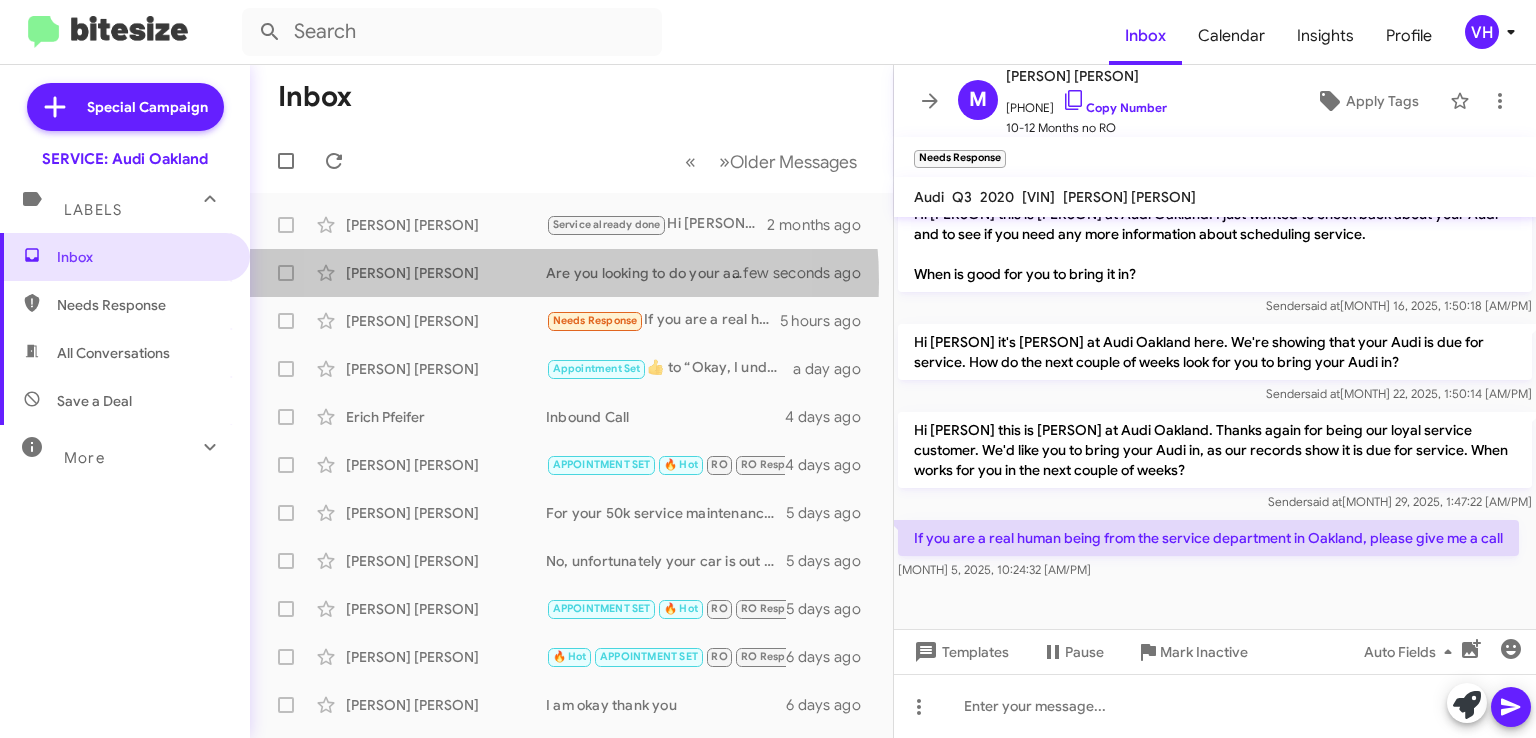 click on "[FIRST] [LAST]" 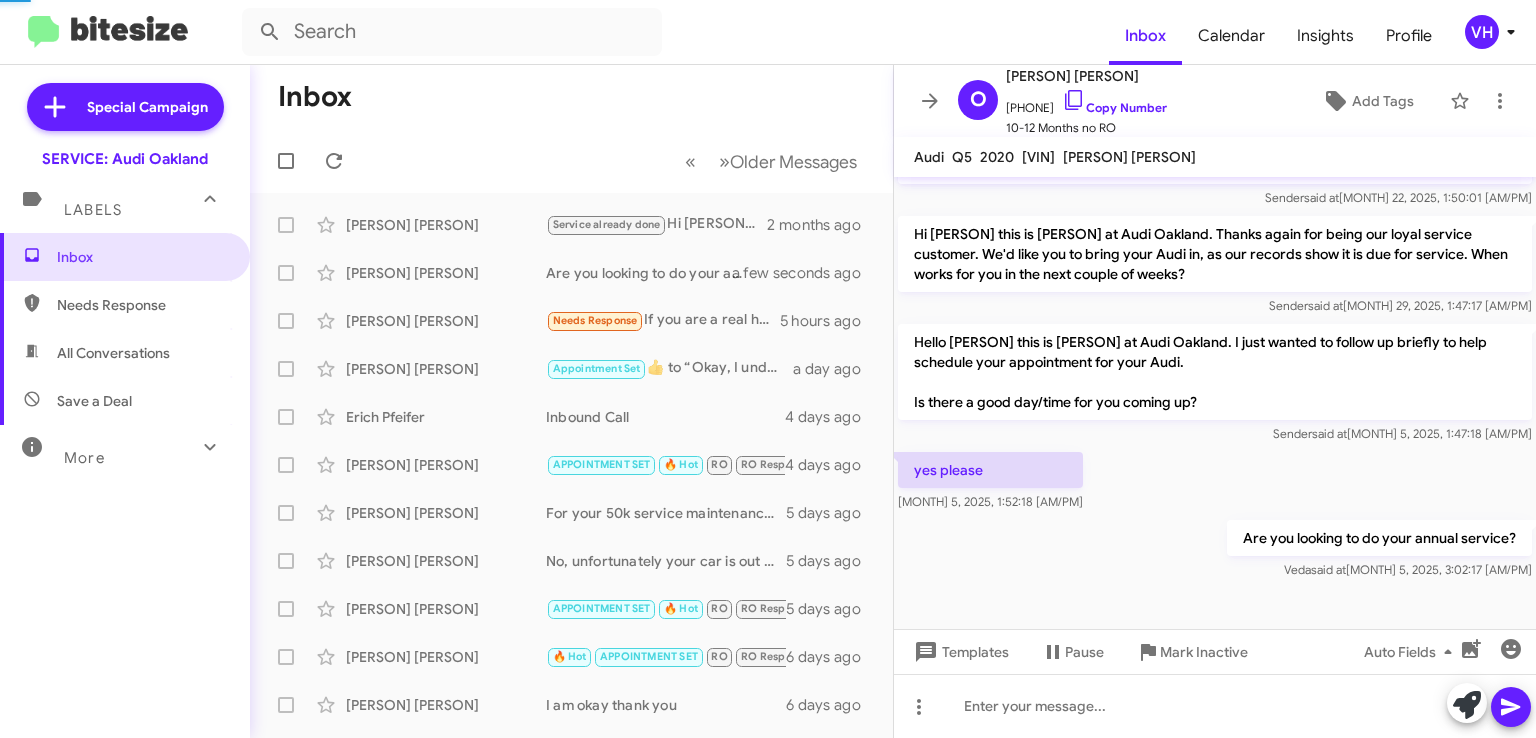 scroll, scrollTop: 524, scrollLeft: 0, axis: vertical 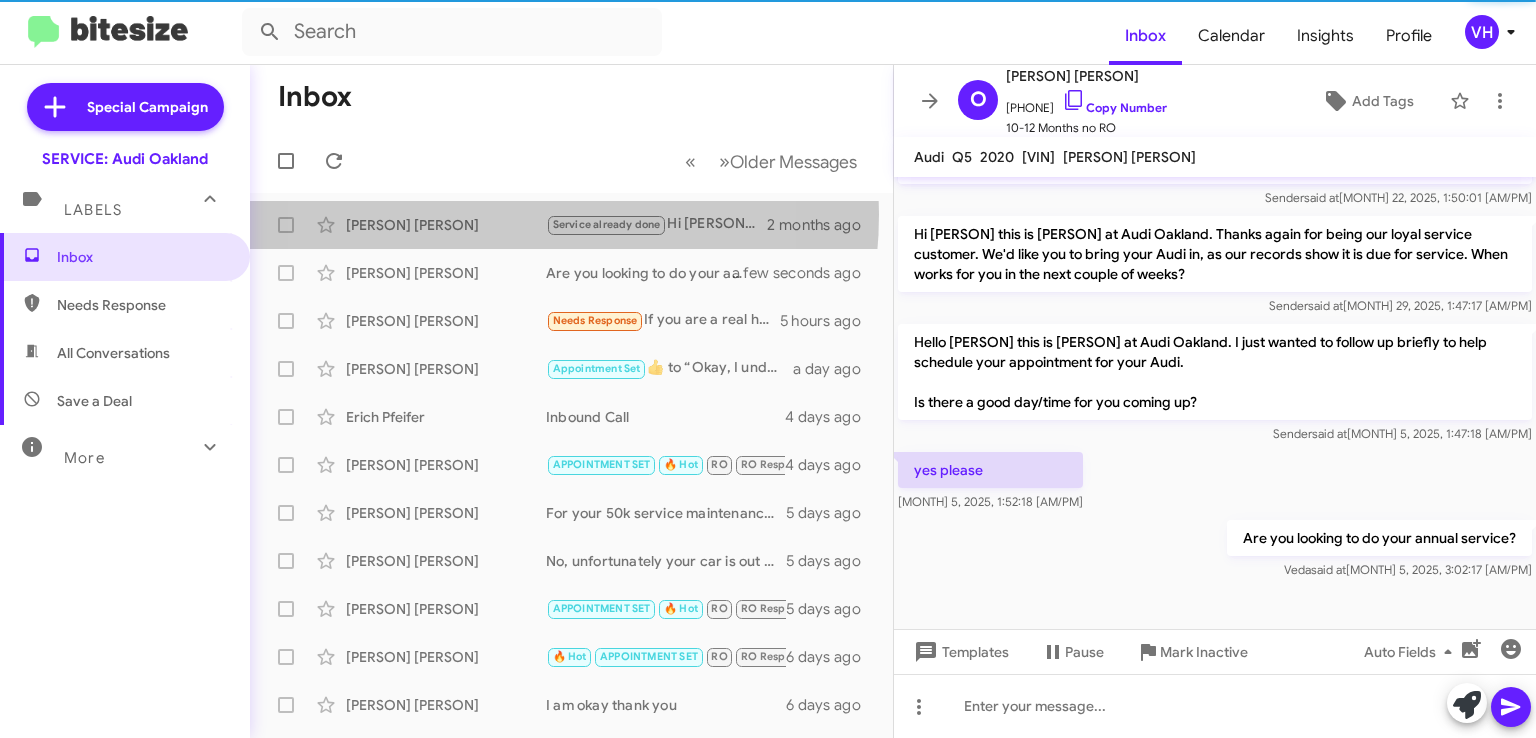 click on "[FIRST] [LAST]" 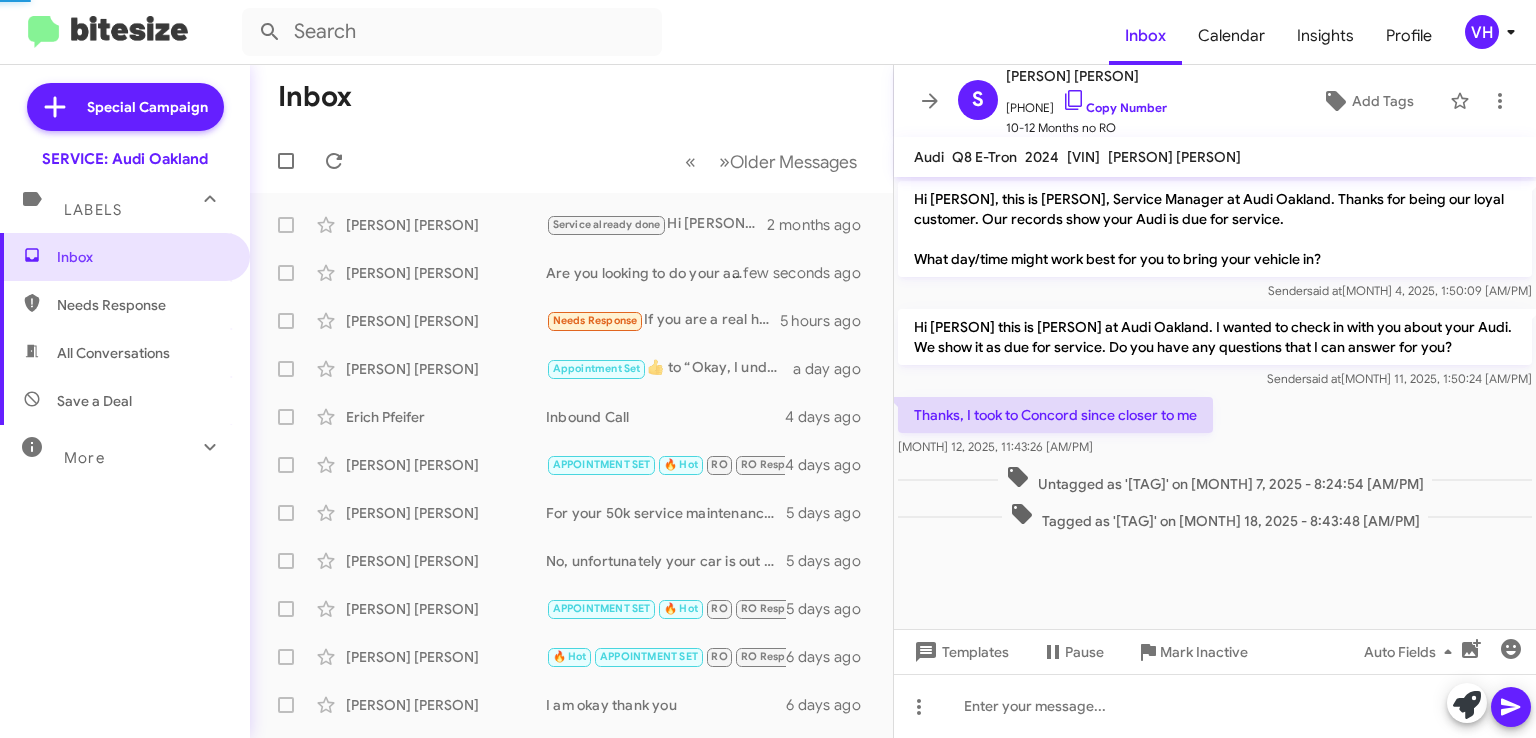 scroll, scrollTop: 0, scrollLeft: 0, axis: both 